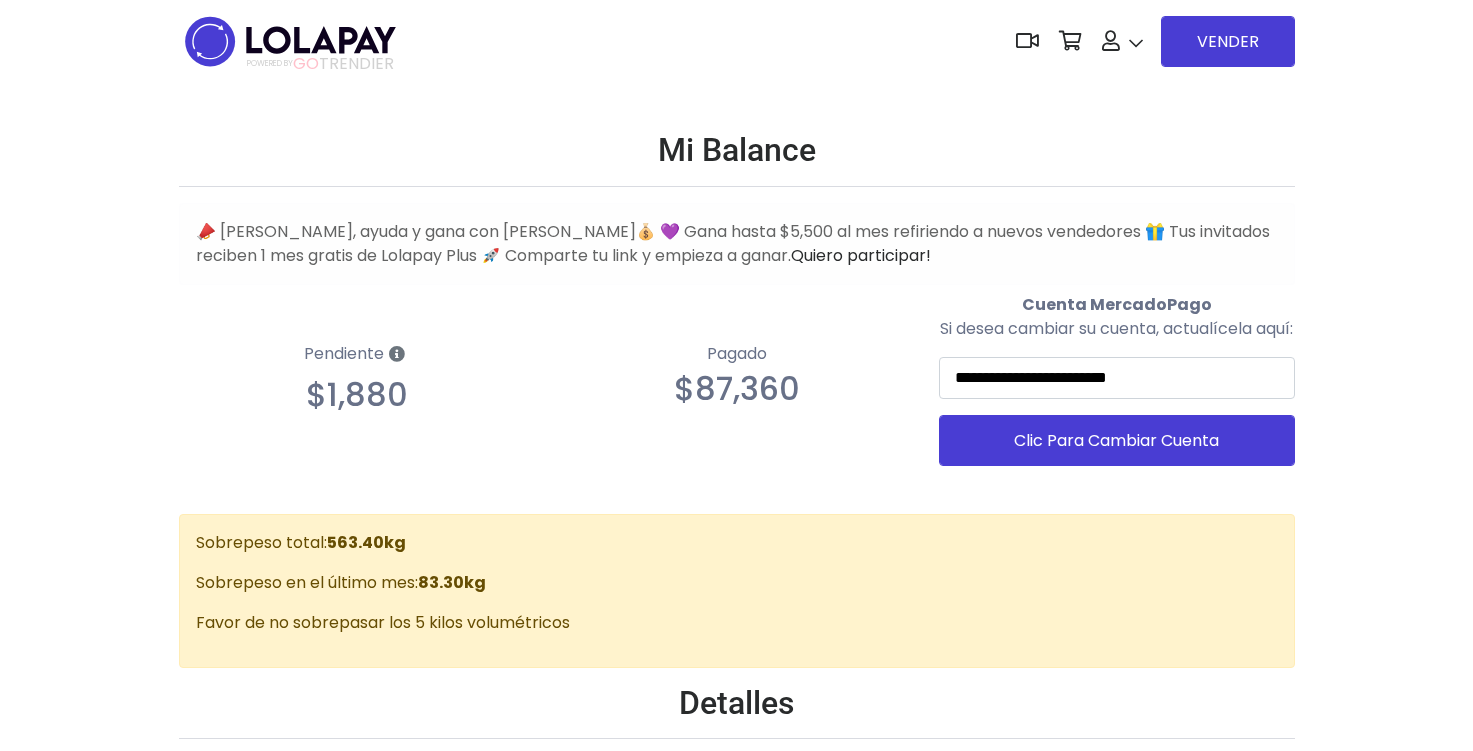 scroll, scrollTop: 0, scrollLeft: 0, axis: both 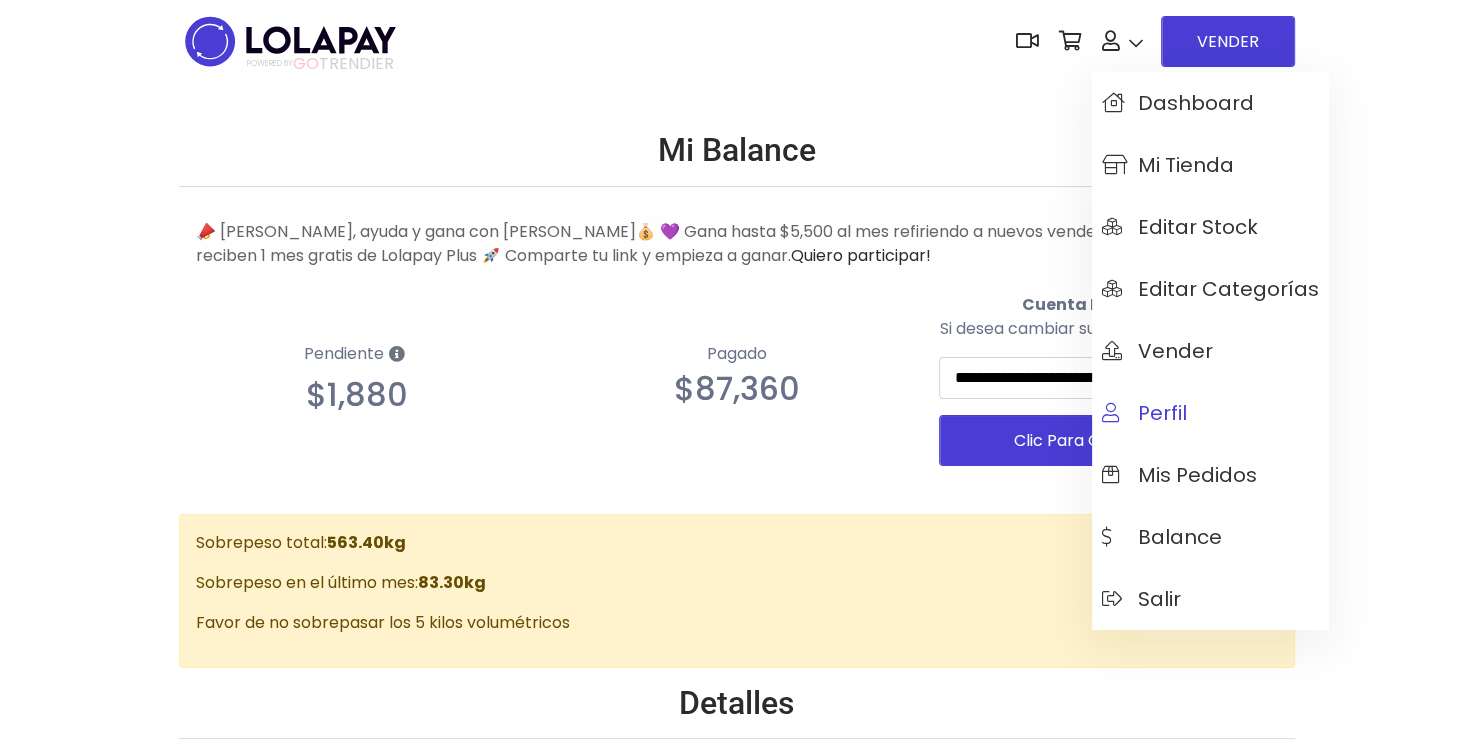 click on "Perfil" at bounding box center (1144, 413) 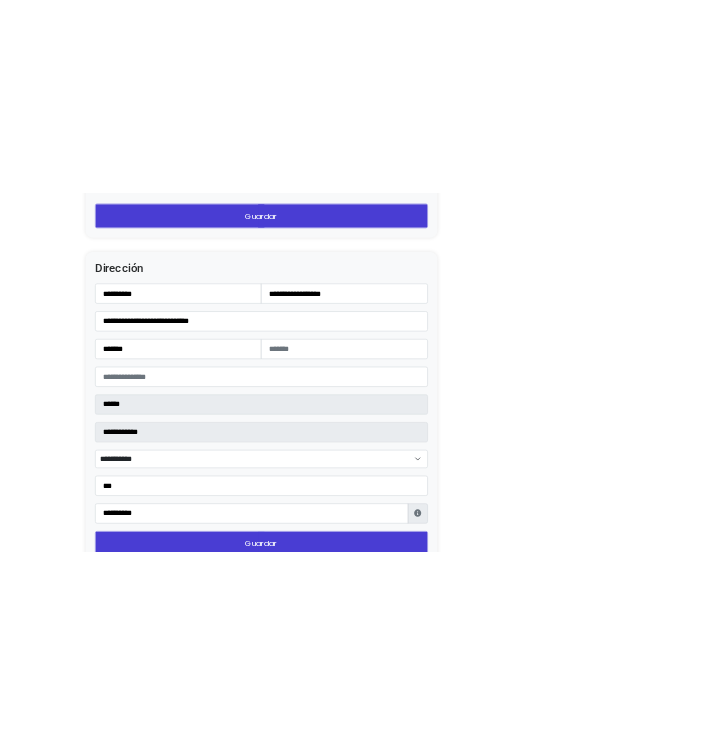 scroll, scrollTop: 2400, scrollLeft: 0, axis: vertical 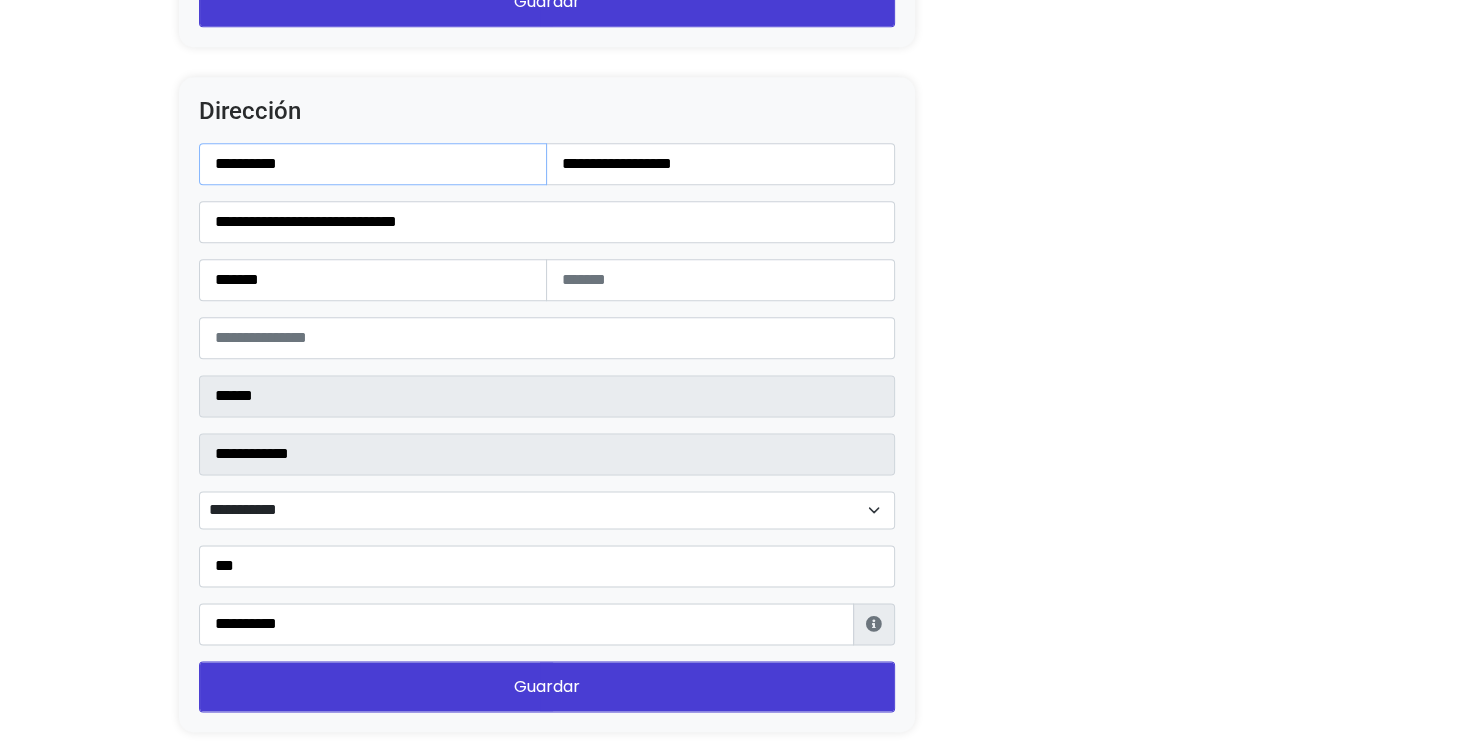 click on "**********" at bounding box center (373, 164) 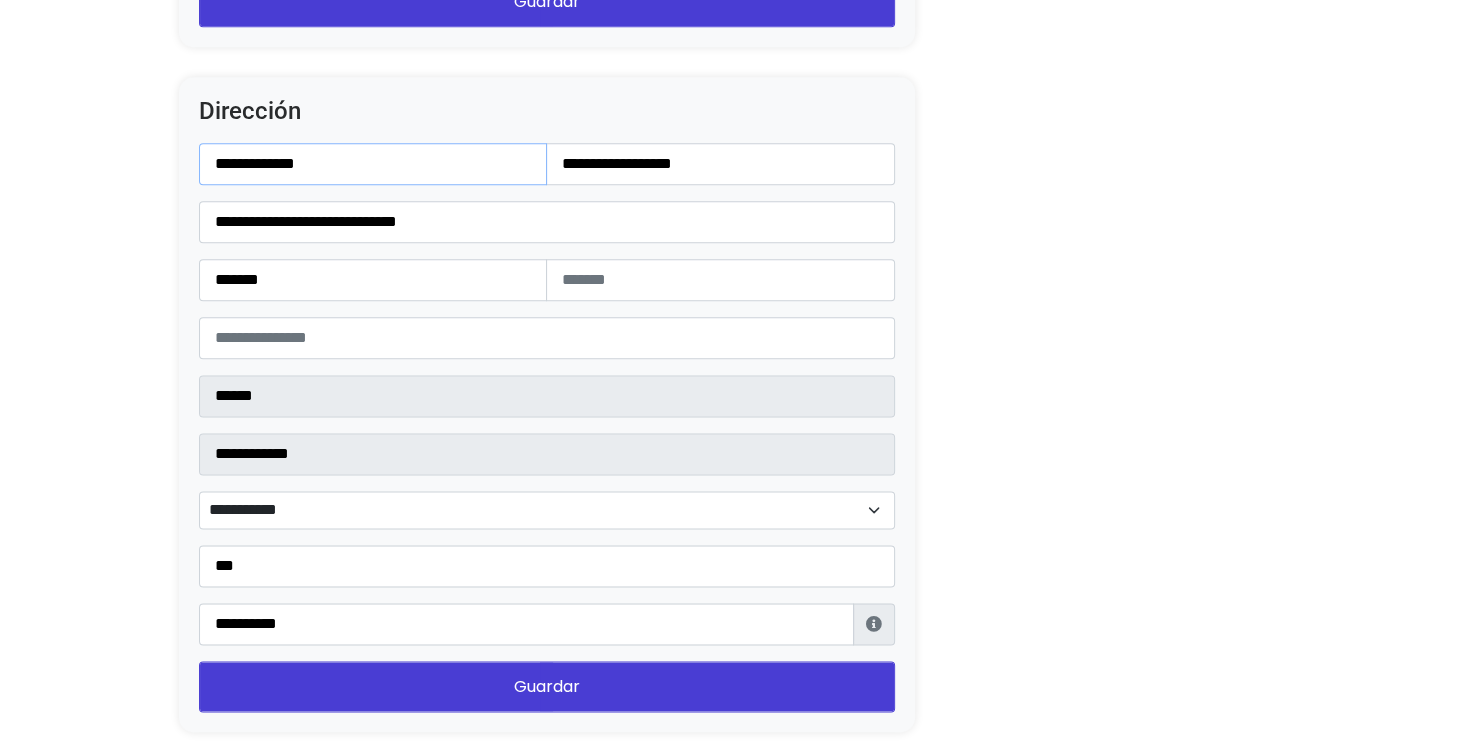 click on "**********" at bounding box center (373, 164) 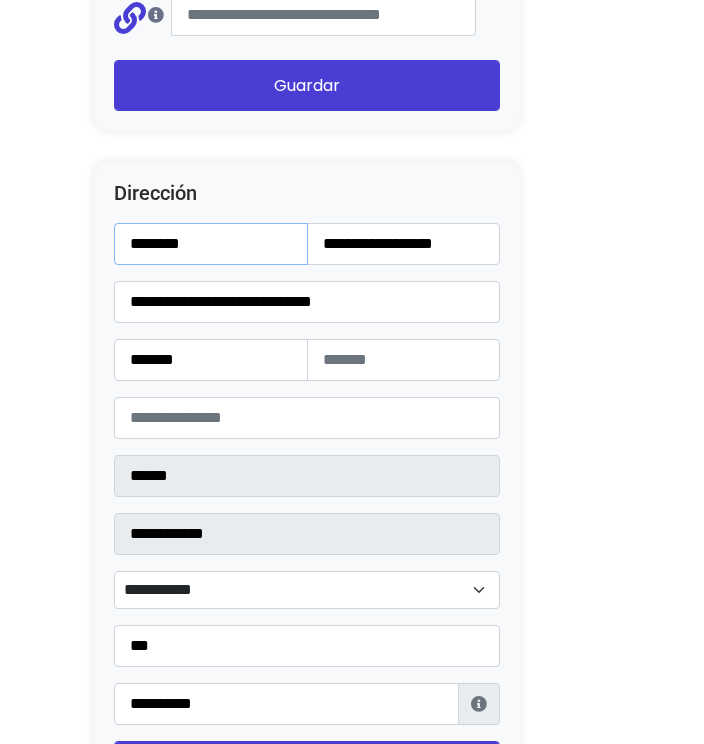 type on "*******" 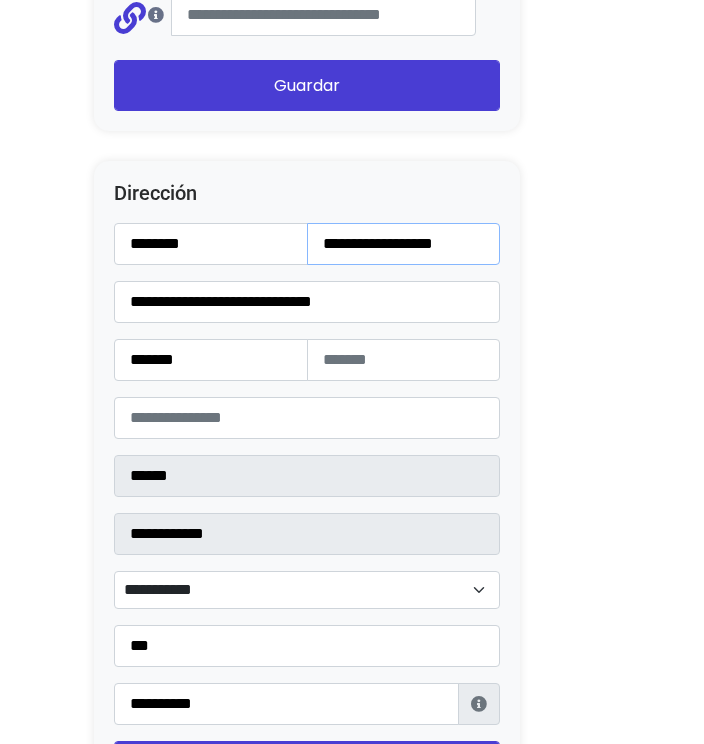 click on "**********" at bounding box center (404, 244) 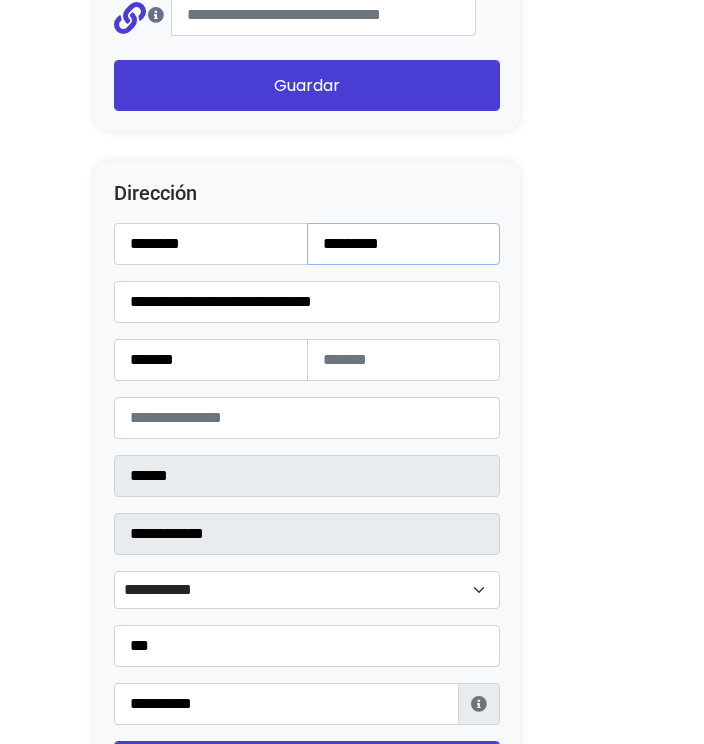 type on "********" 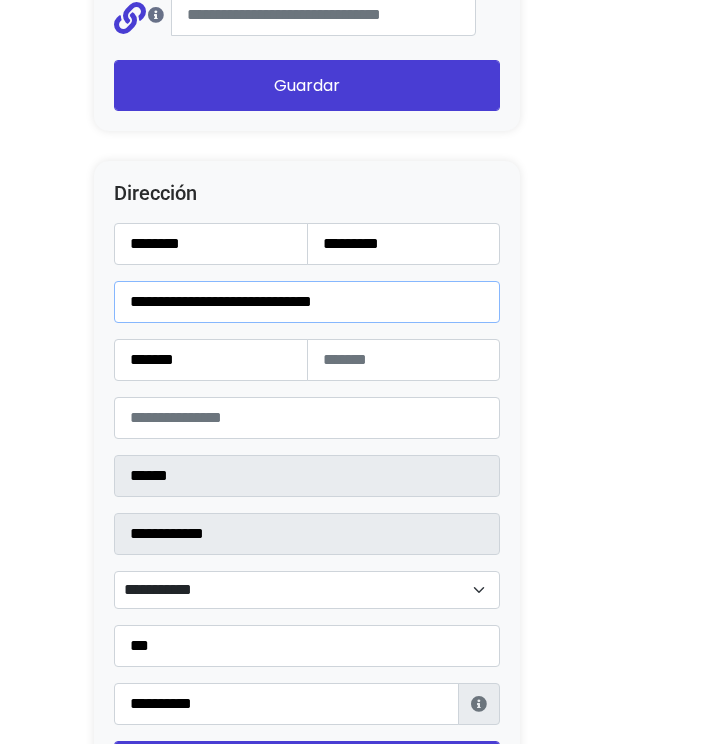 click on "**********" at bounding box center (307, 302) 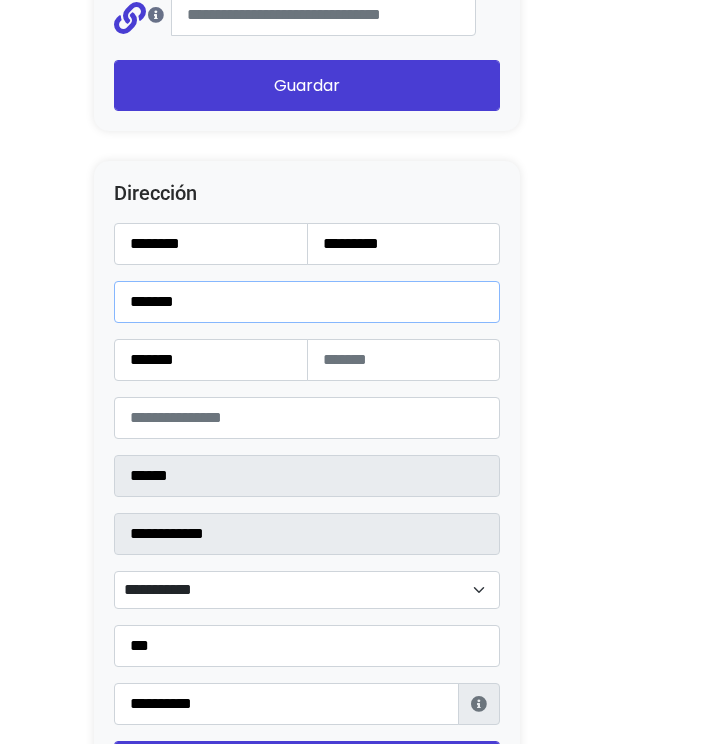 type on "******" 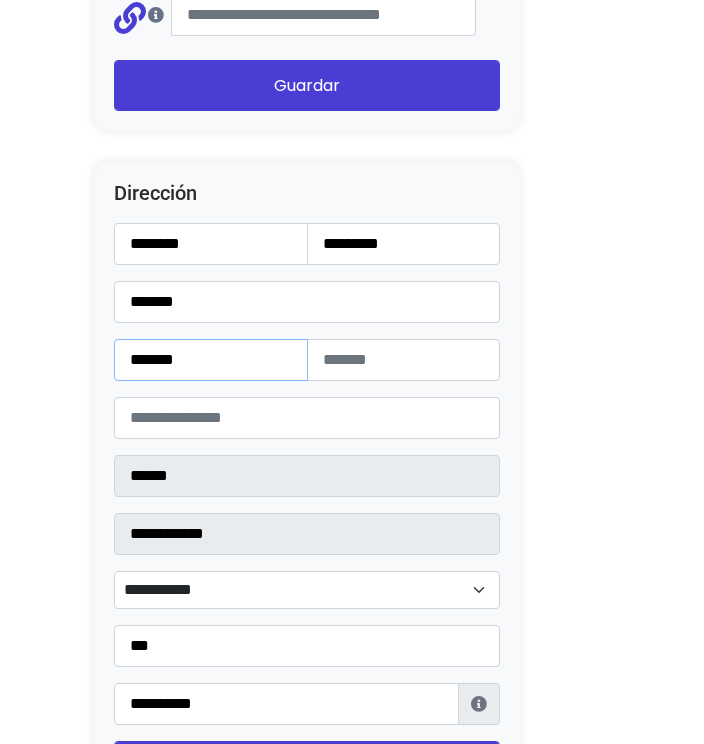 click on "*******" at bounding box center (211, 360) 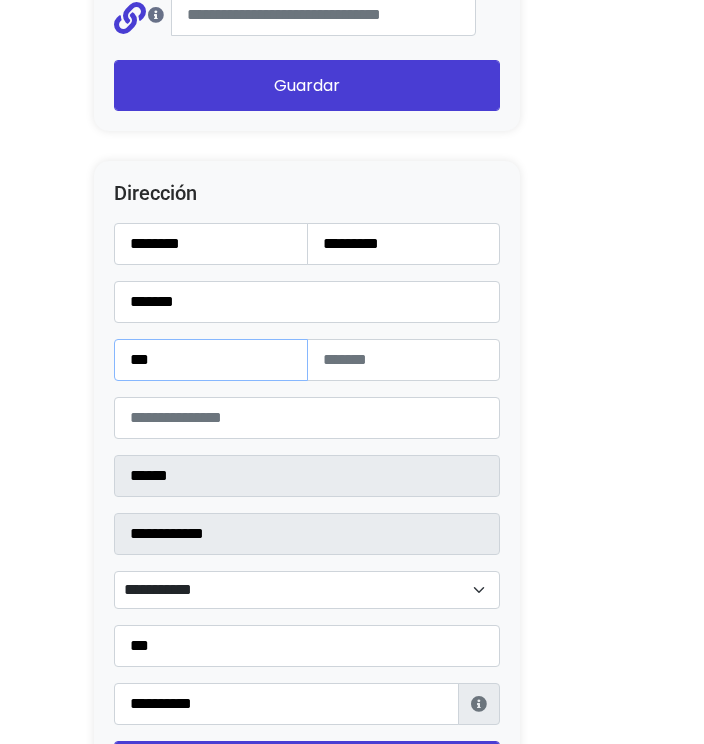 type on "***" 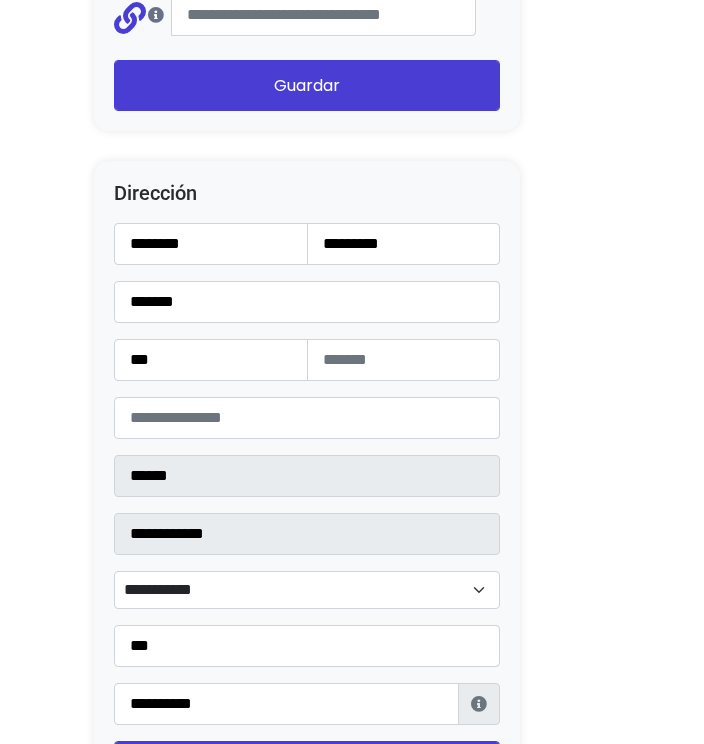 click on "Convierte tu oferta para desbloquear esta acción
ACTUAL
Plan gratuito
5 ventas sin costo al mes
✅  Ventas limitadas
❌  Renovación de guías
❌  Reviews
❌  Guías al instante
RECOMENDADO" at bounding box center (352, -544) 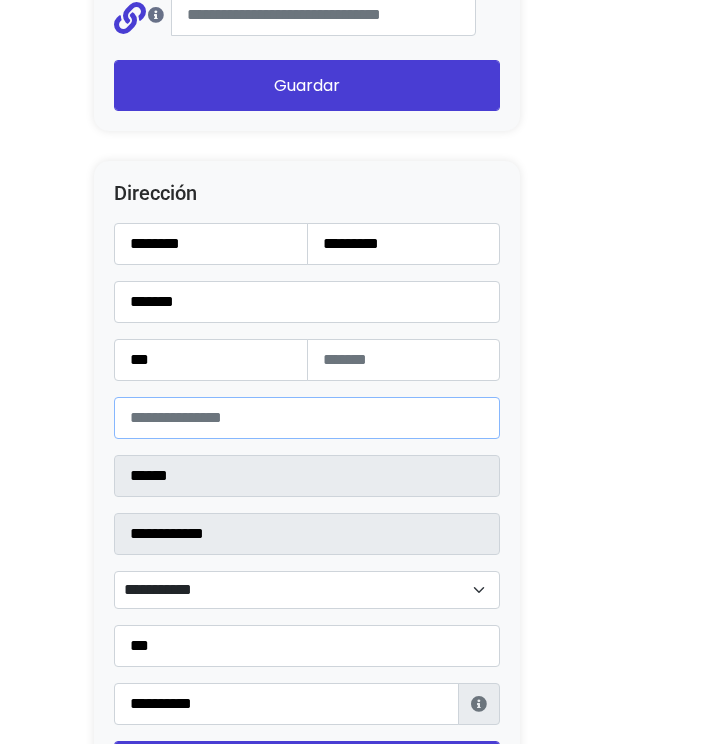 click on "*****" at bounding box center [307, 418] 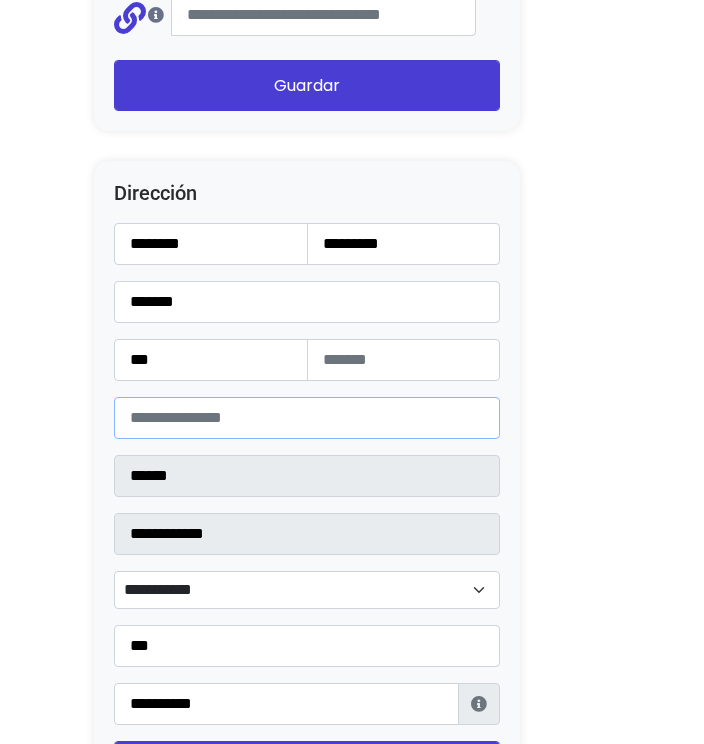 type on "*****" 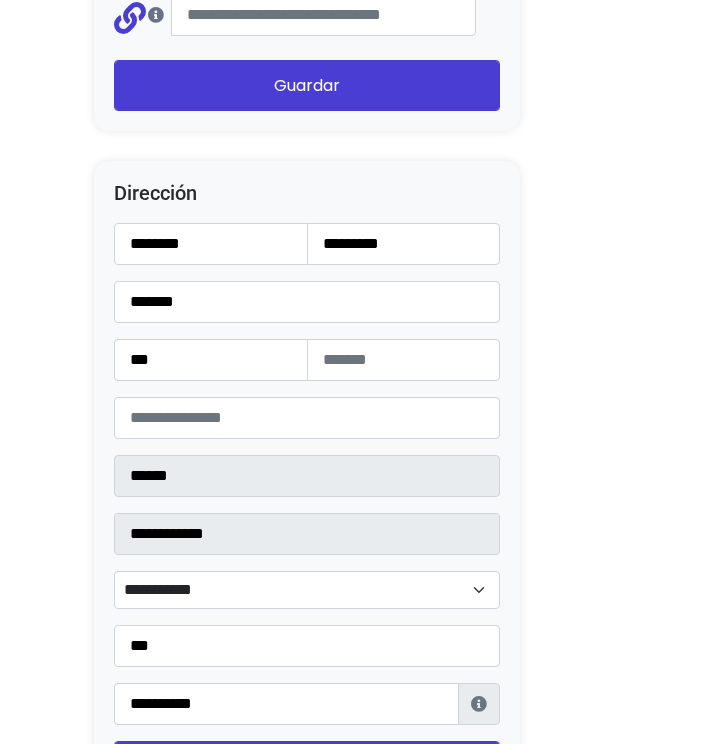 click on "Configuración [PERSON_NAME]
Ocultar productos vendidos
Ocultar barra Lolapay
[GEOGRAPHIC_DATA]
Importador de Instagram
24 horas después de enviar la solicitud, sigue estos pasos para acceder al importador de Instagram:  Cómo utilizar el importador
Después de seguir los pasos, da clic en el siguiente botón para empezar a utilizarlo
Importador de Instagram
Presentación
Esta es una descripción corta de tu tienda, da clic sobre el texto y sobre la imagen para modificarla." at bounding box center (352, -463) 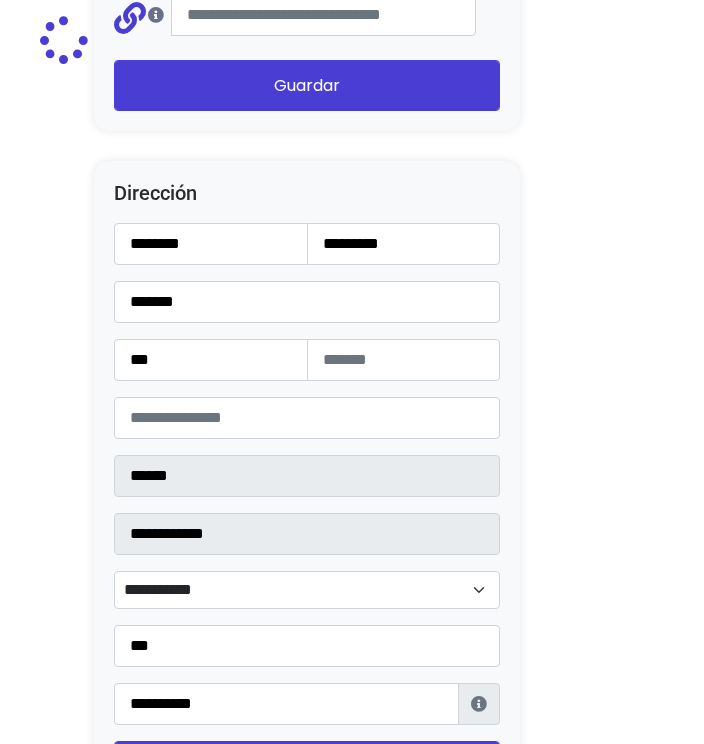 type on "**********" 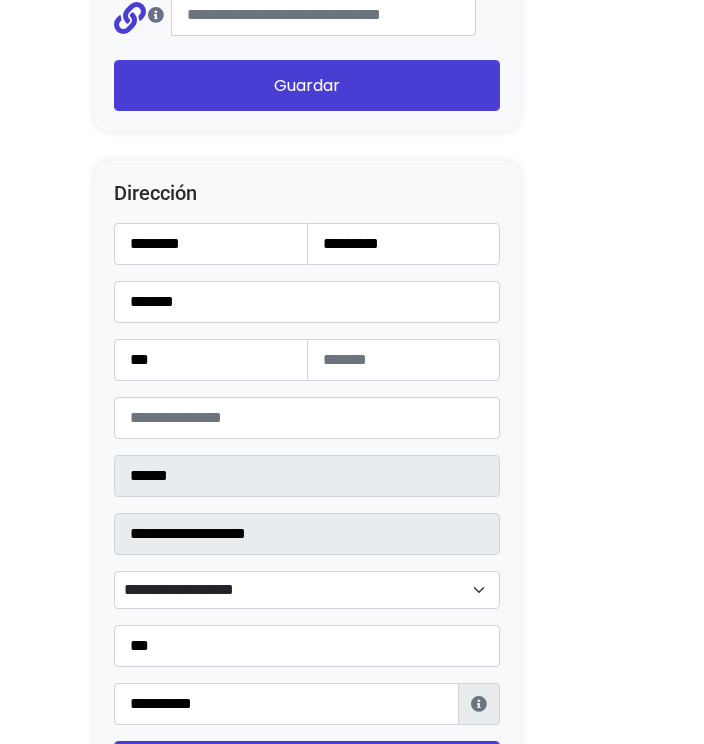 scroll, scrollTop: 2600, scrollLeft: 0, axis: vertical 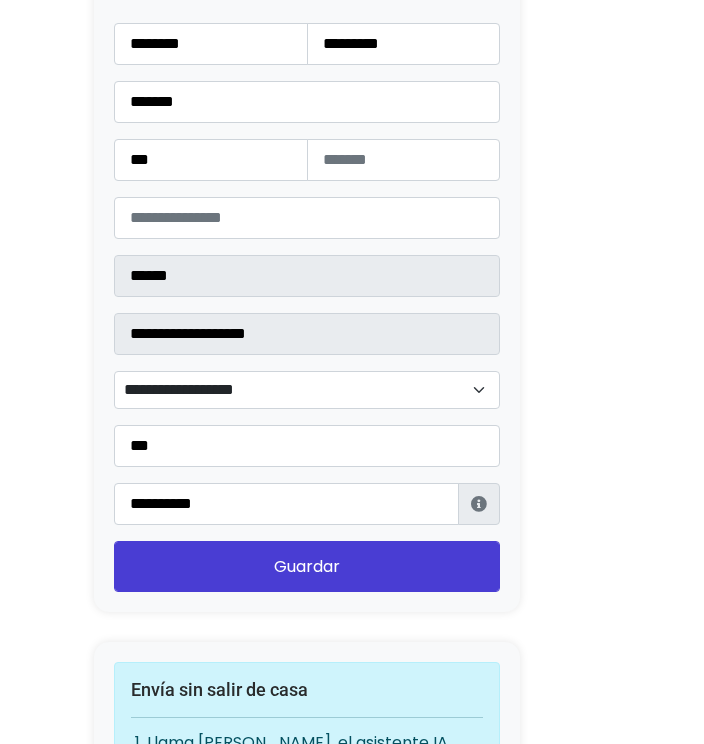 click on "**********" at bounding box center [307, 274] 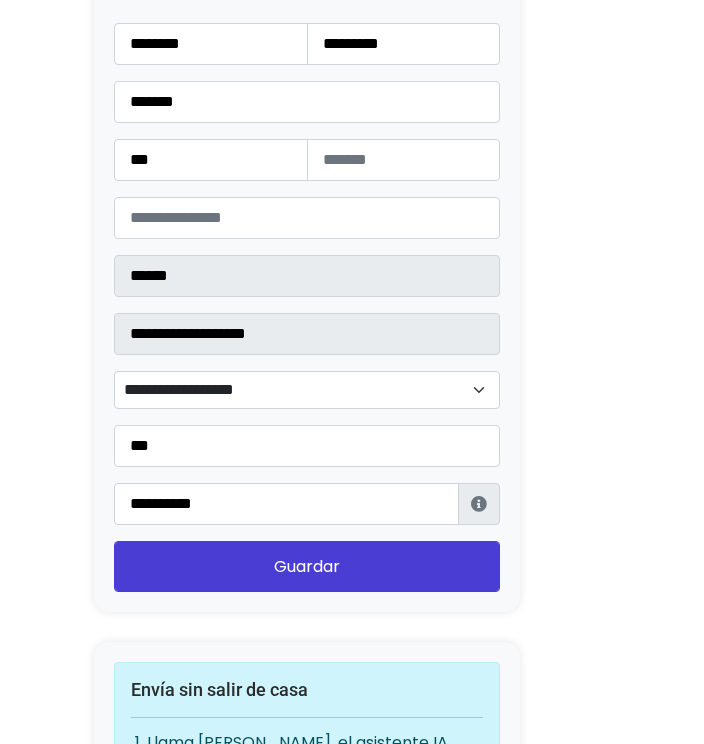 click on "**********" at bounding box center [307, 390] 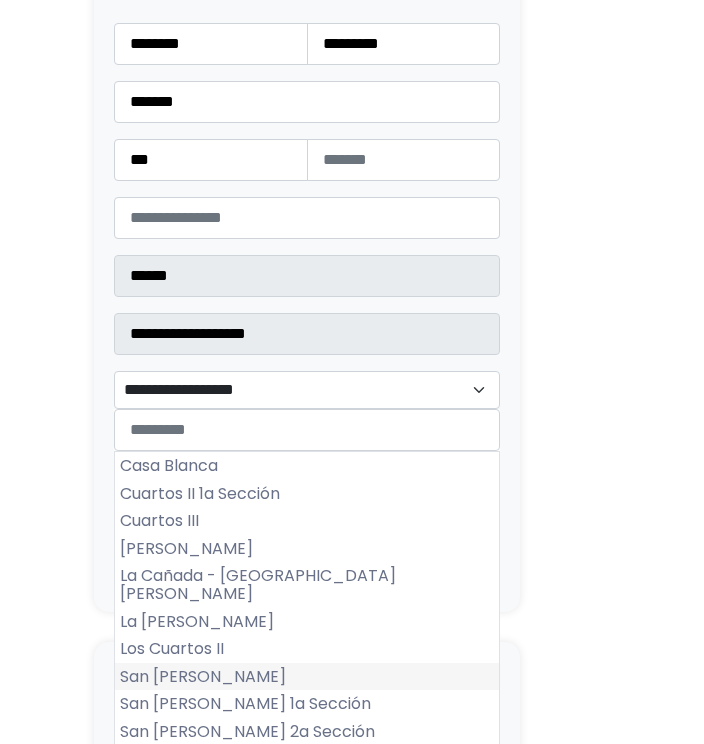 click on "San [PERSON_NAME]" at bounding box center (307, 677) 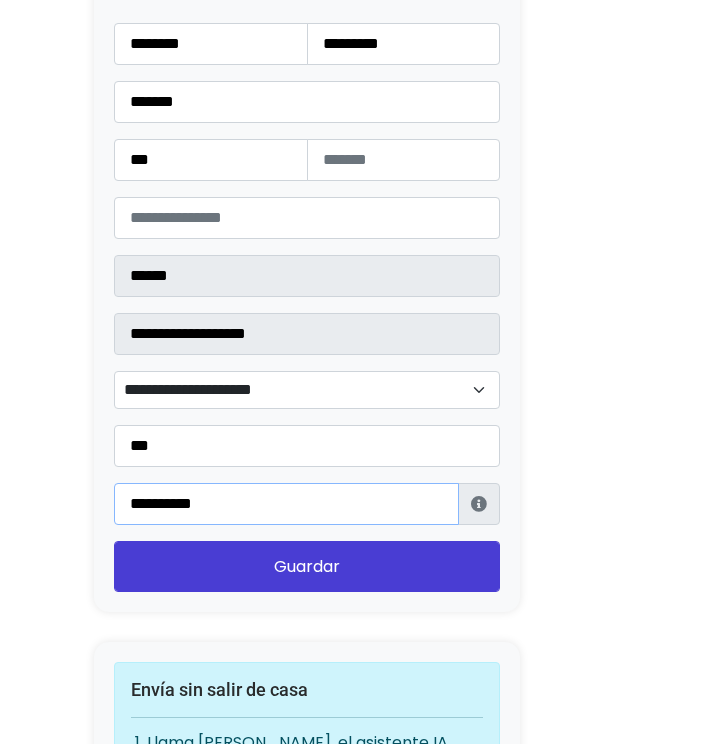click on "**********" at bounding box center (286, 504) 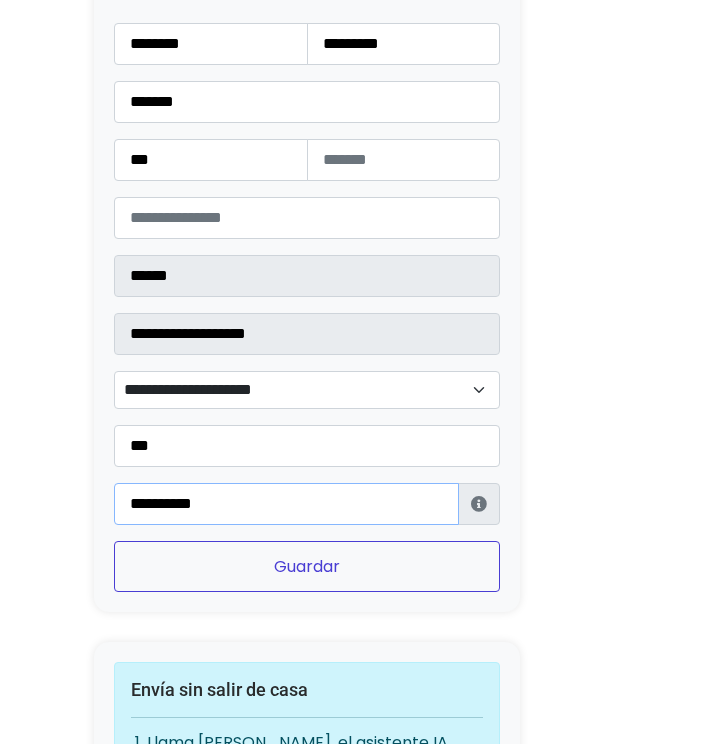 type on "**********" 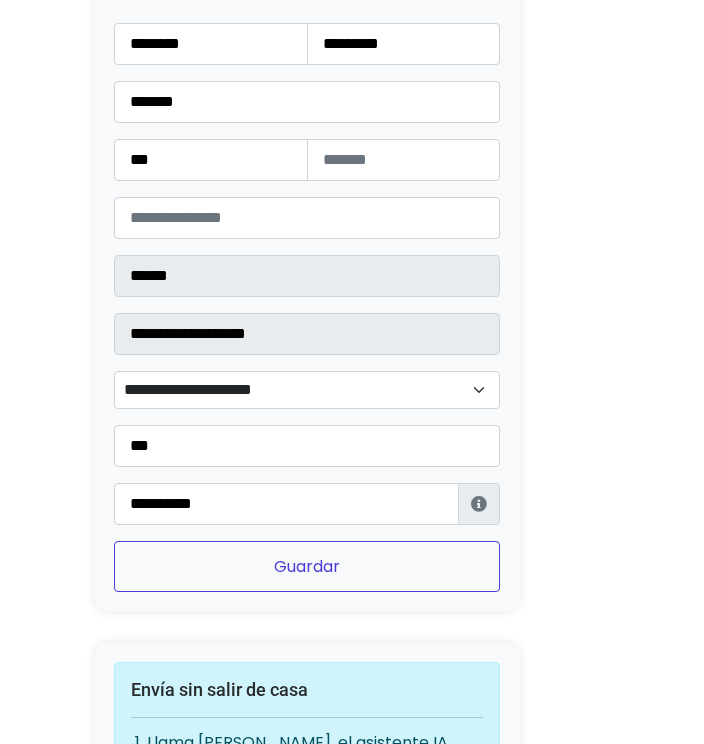 click on "Guardar" at bounding box center [307, 566] 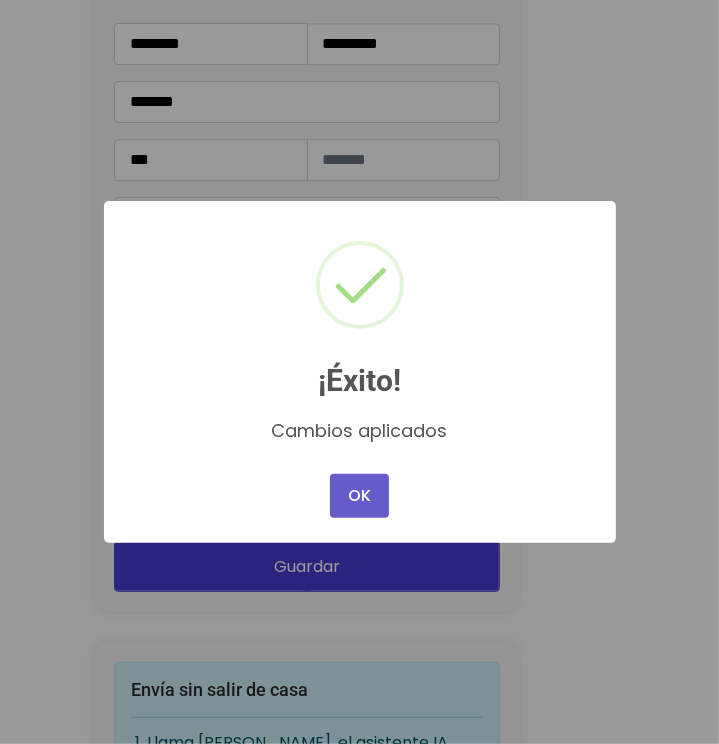 click on "OK" at bounding box center (359, 496) 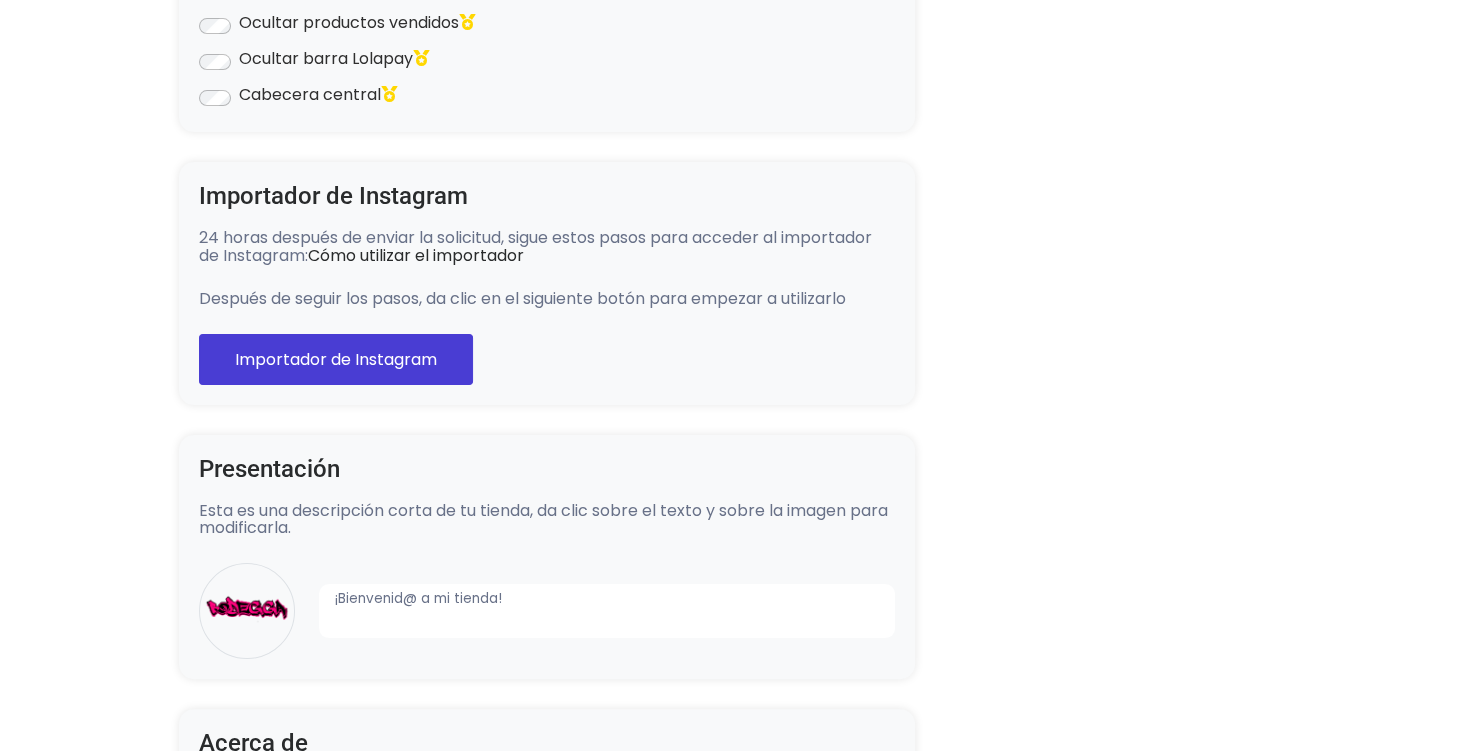 scroll, scrollTop: 0, scrollLeft: 0, axis: both 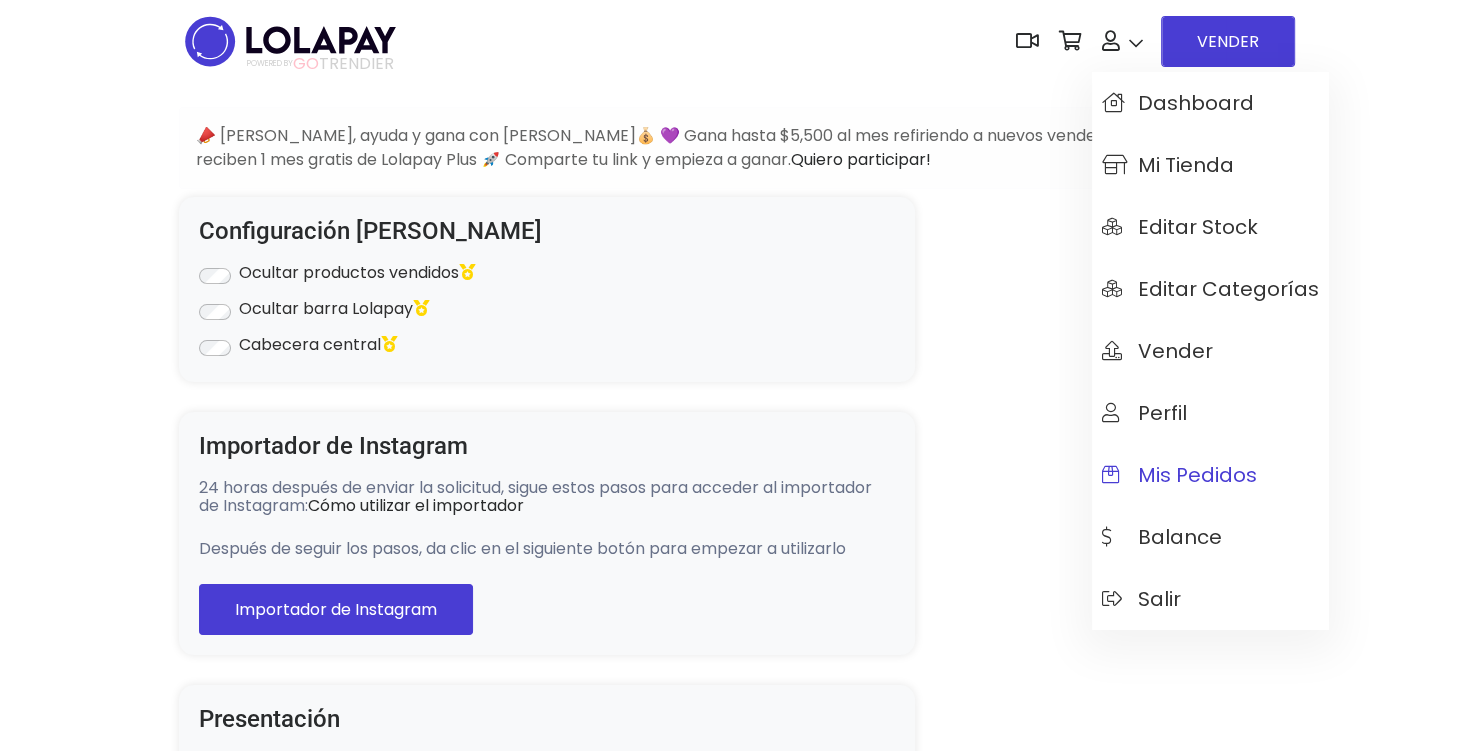 click on "Mis pedidos" at bounding box center [1179, 475] 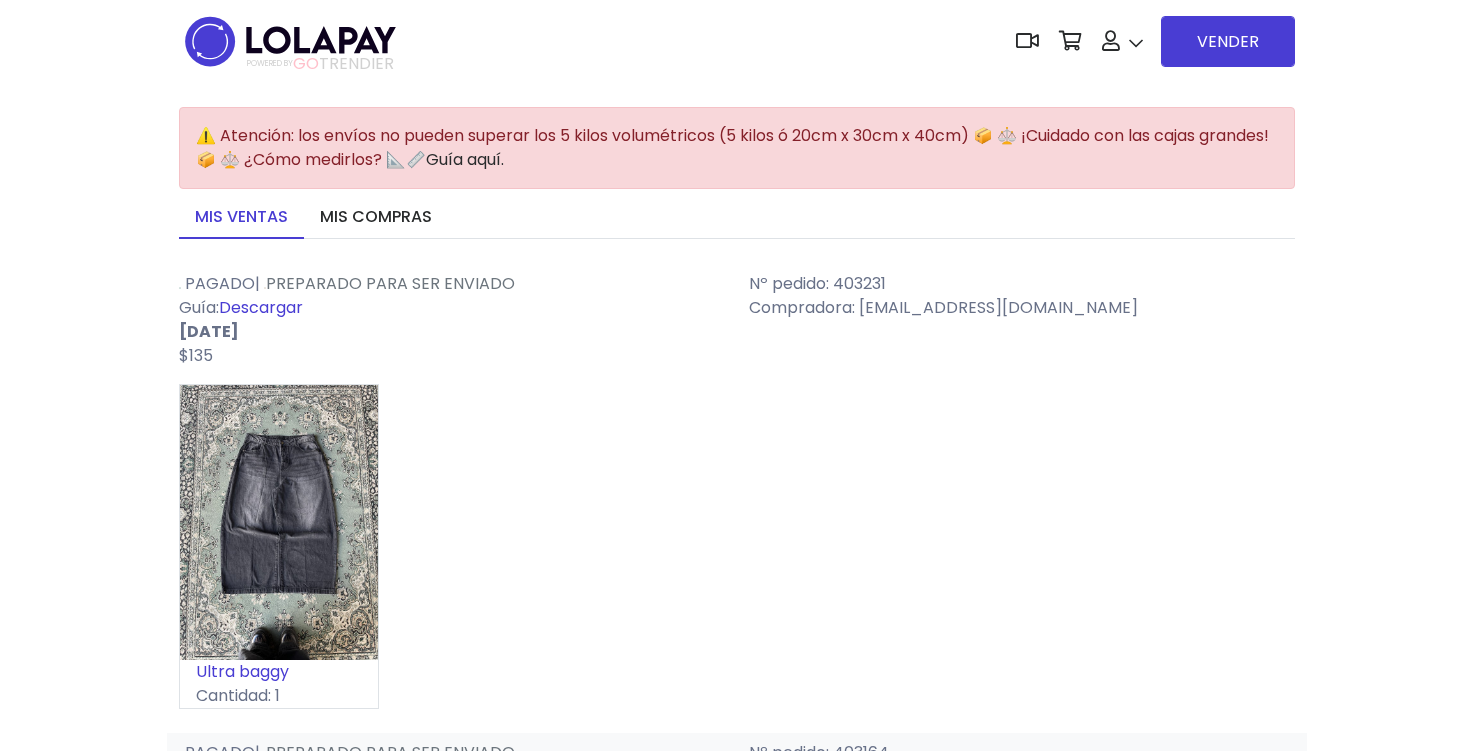 scroll, scrollTop: 0, scrollLeft: 0, axis: both 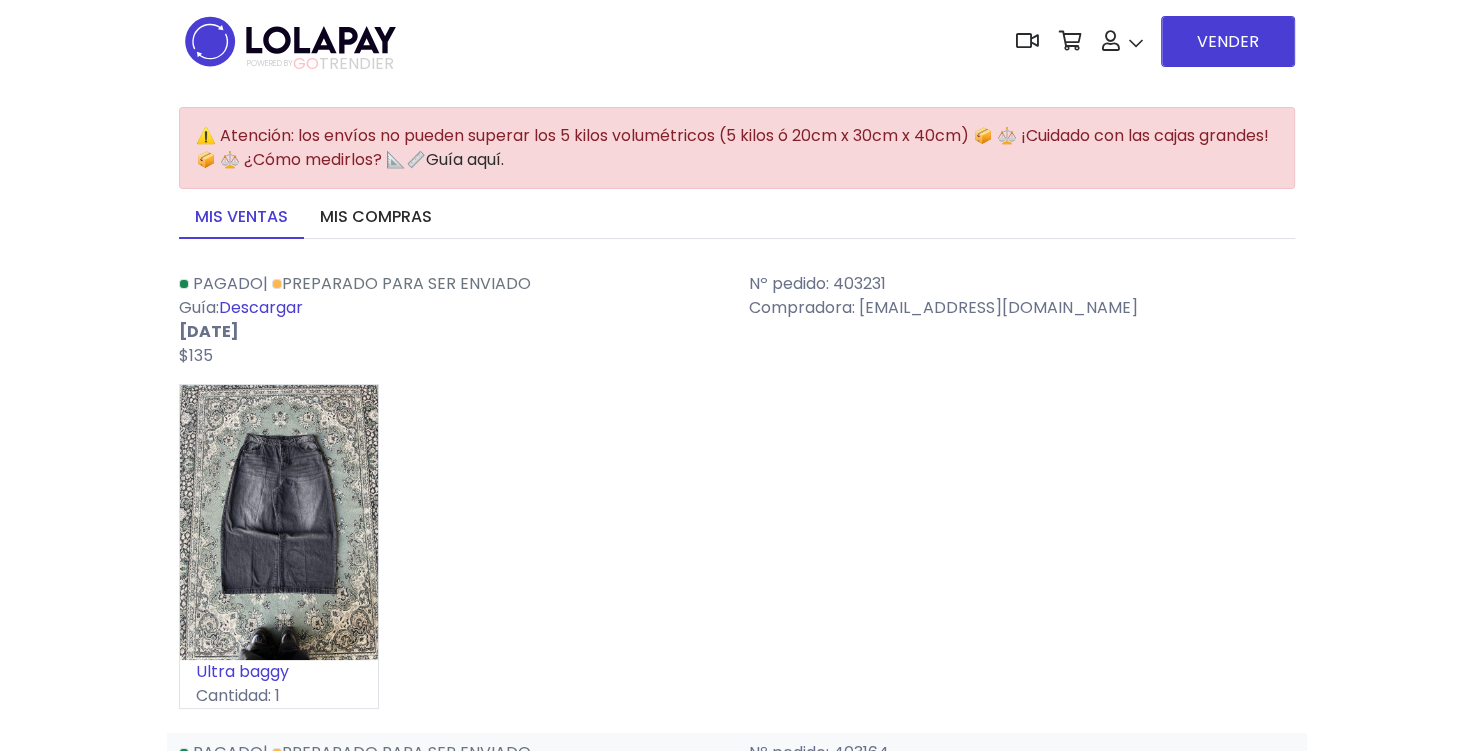 click on "Descargar" at bounding box center [261, 307] 